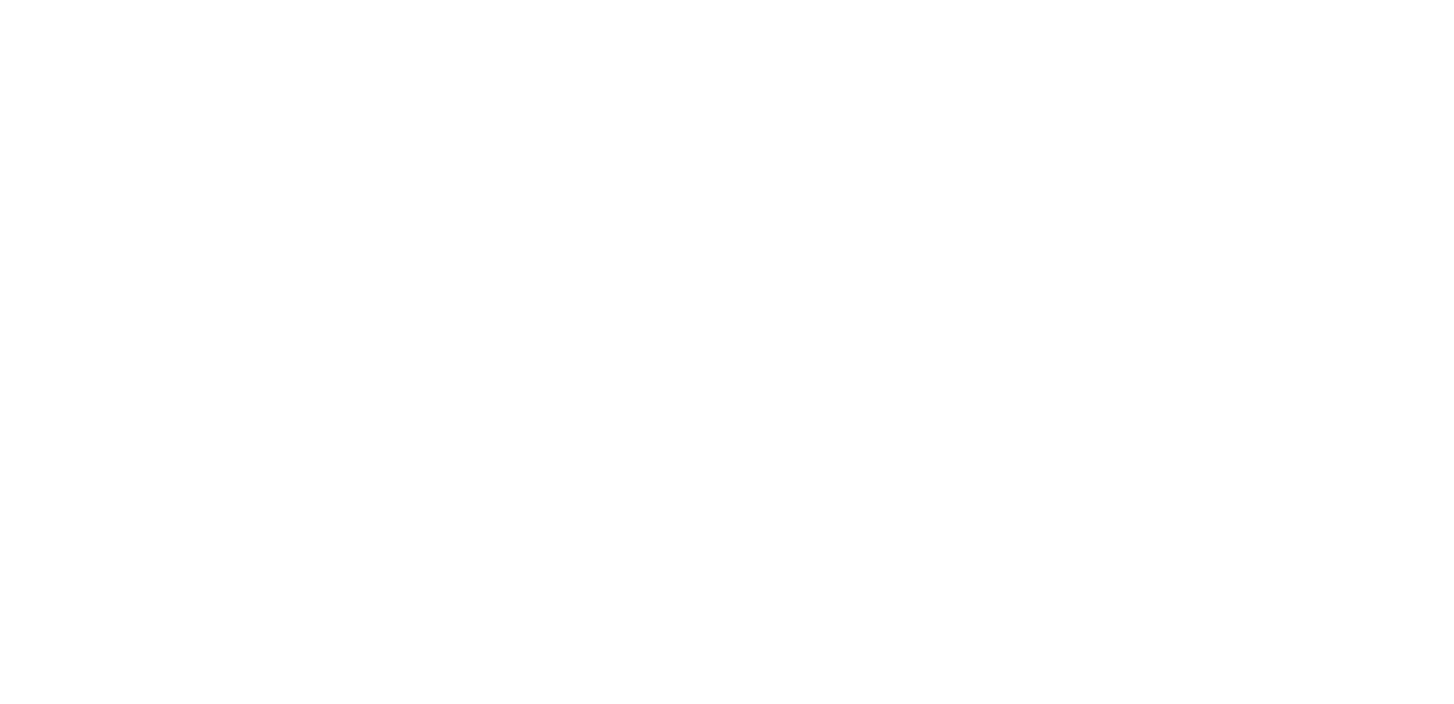 scroll, scrollTop: 0, scrollLeft: 0, axis: both 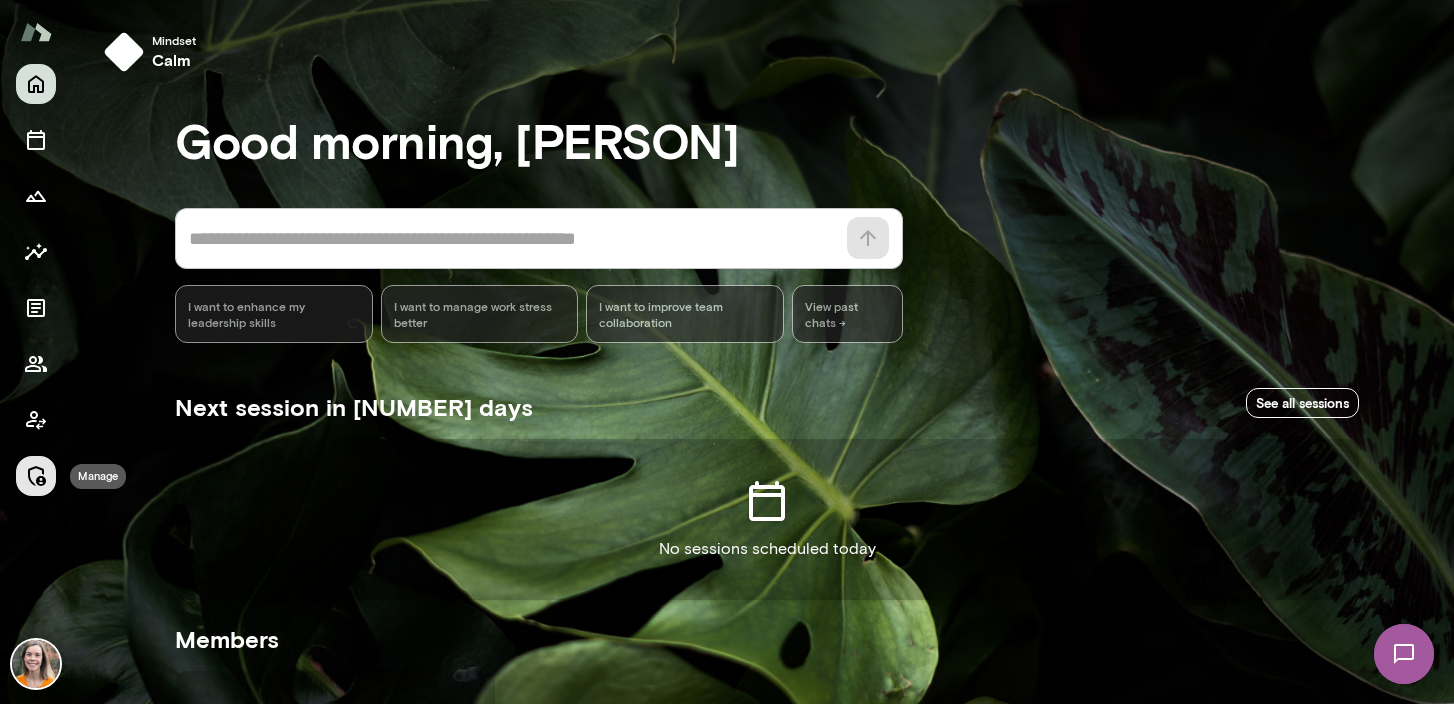 click at bounding box center [36, 476] 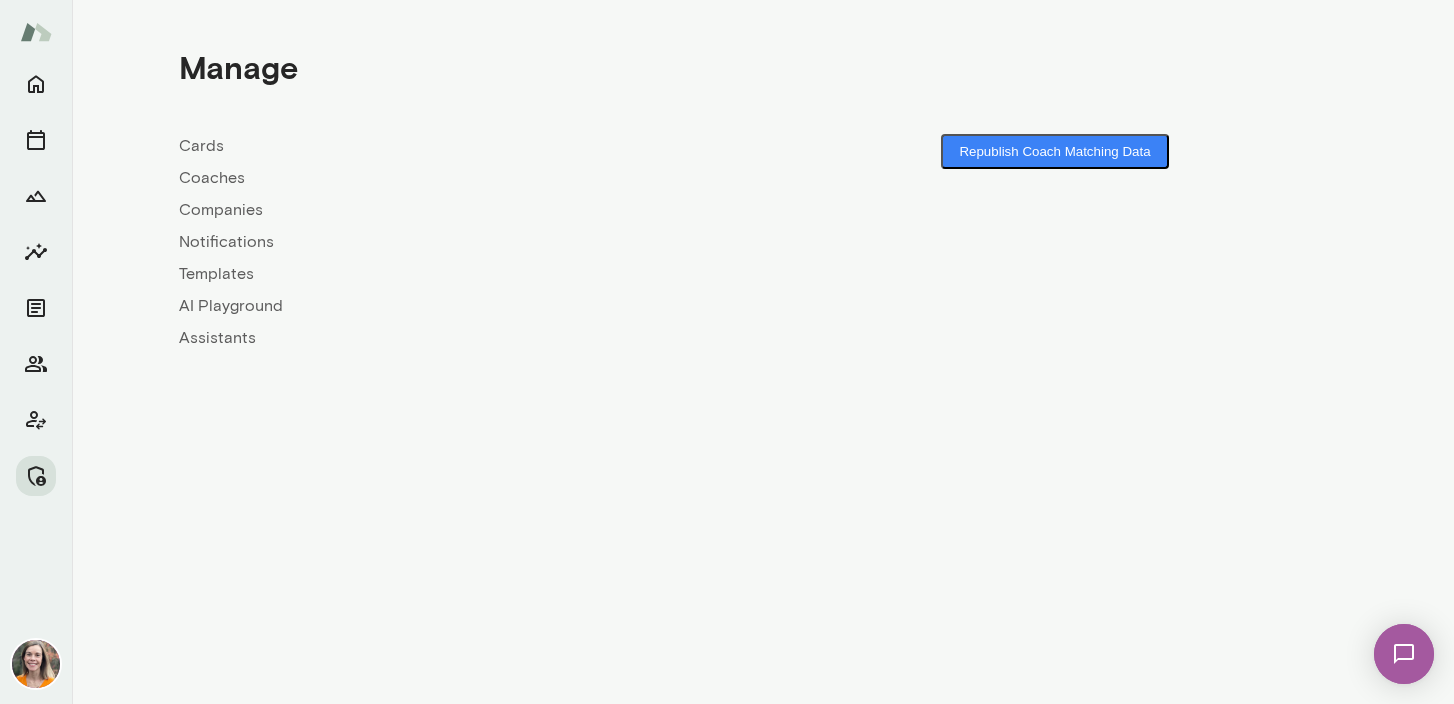 click on "Coaches" at bounding box center [471, 178] 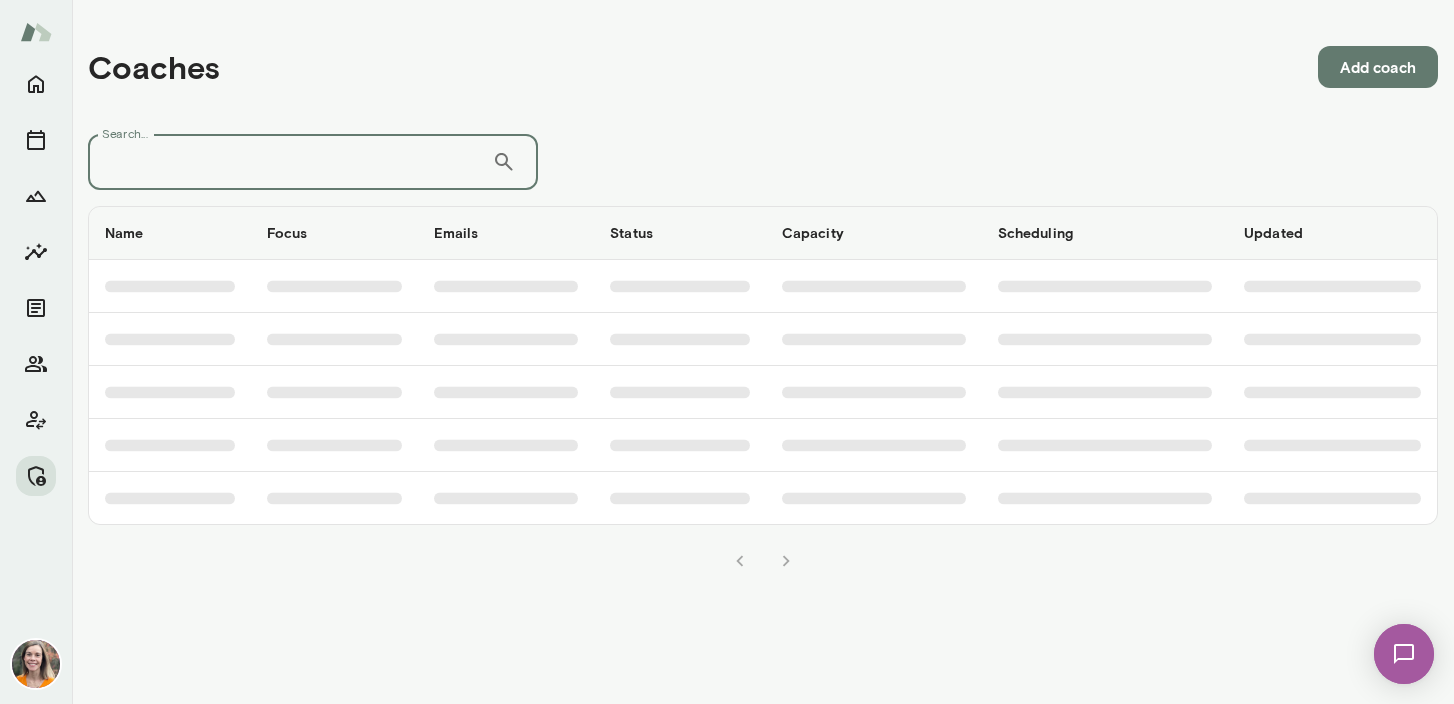click on "Search..." at bounding box center (290, 162) 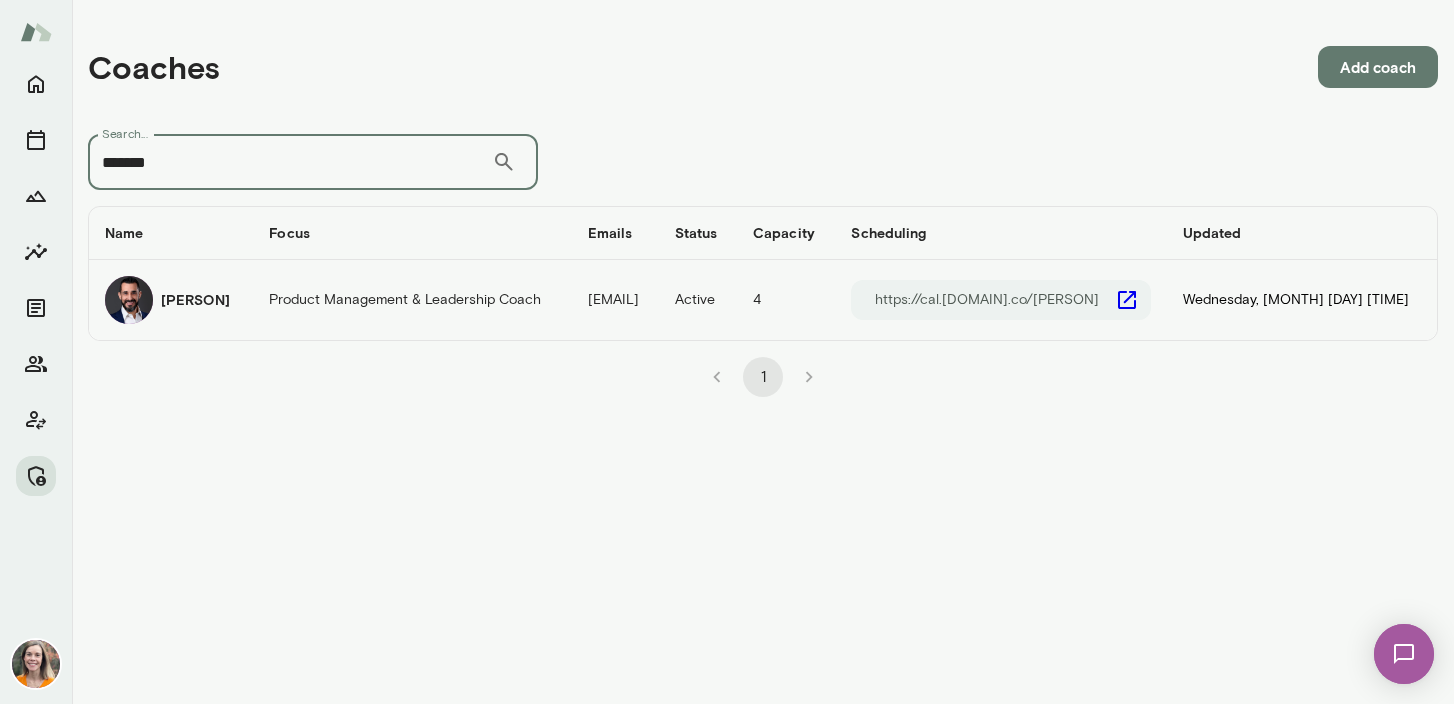 type on "*******" 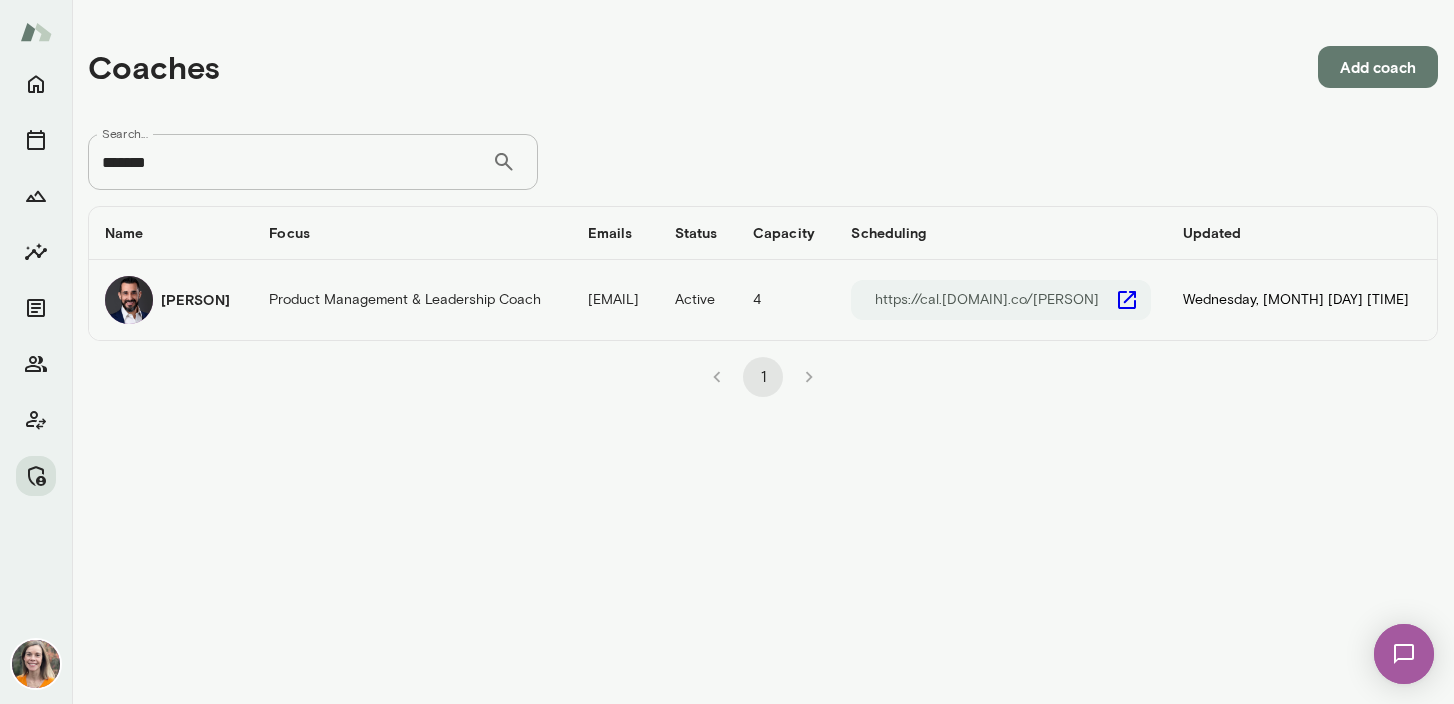 click on "[PERSON]" at bounding box center (195, 300) 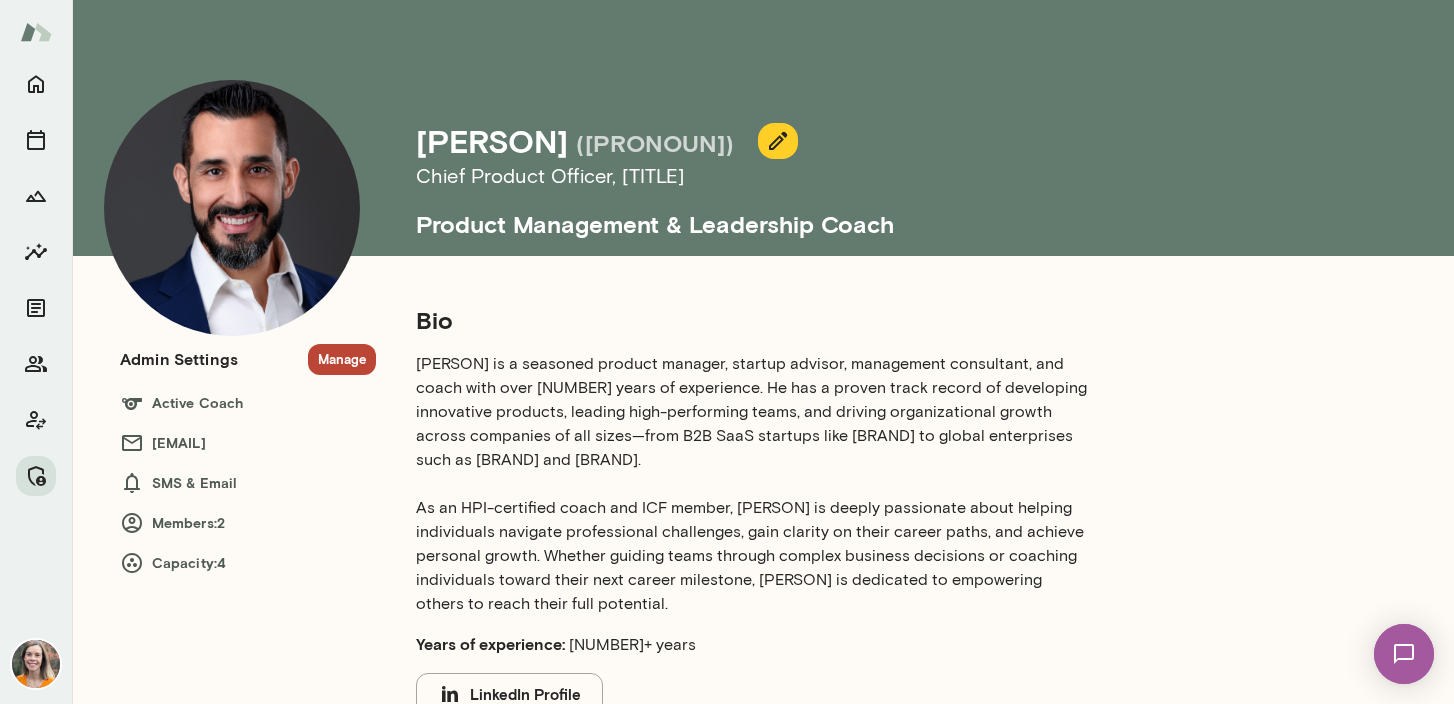 click on "Manage" at bounding box center (342, 359) 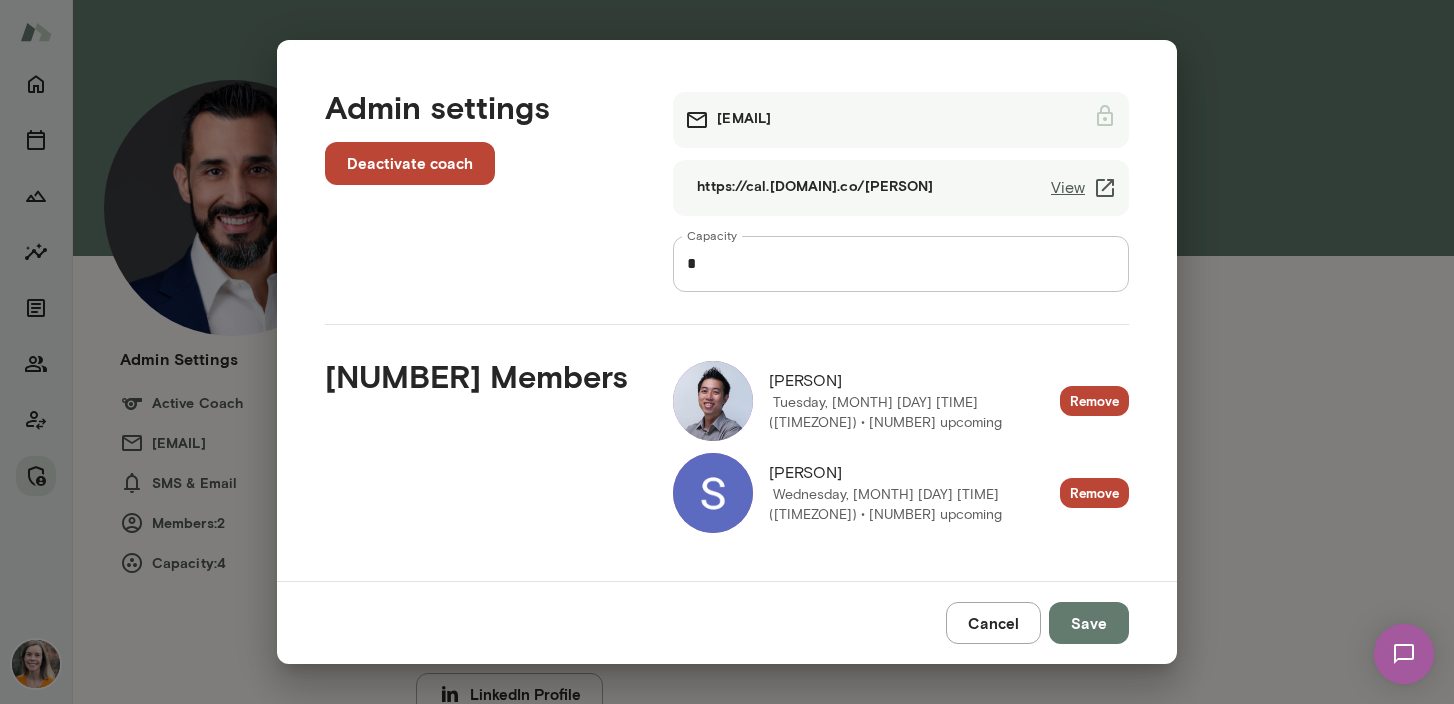 click at bounding box center (713, 401) 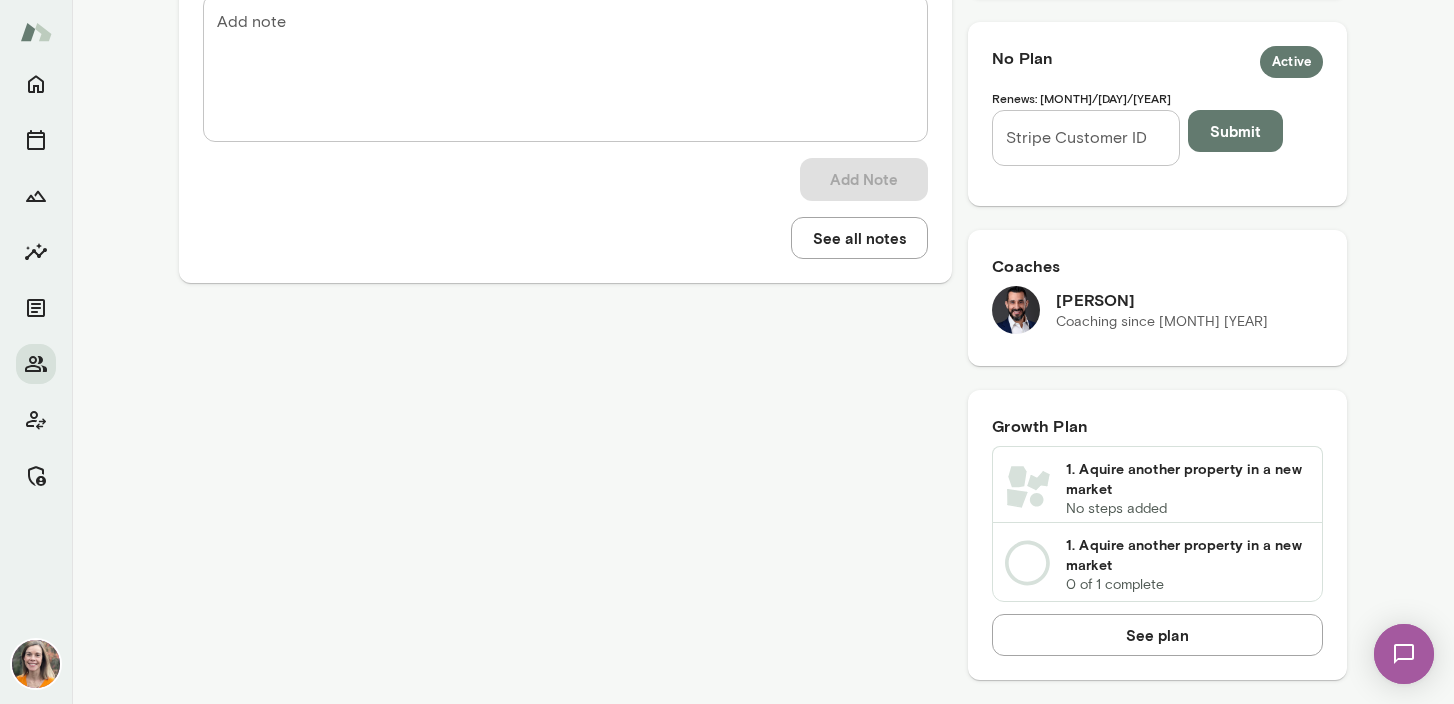 scroll, scrollTop: 0, scrollLeft: 0, axis: both 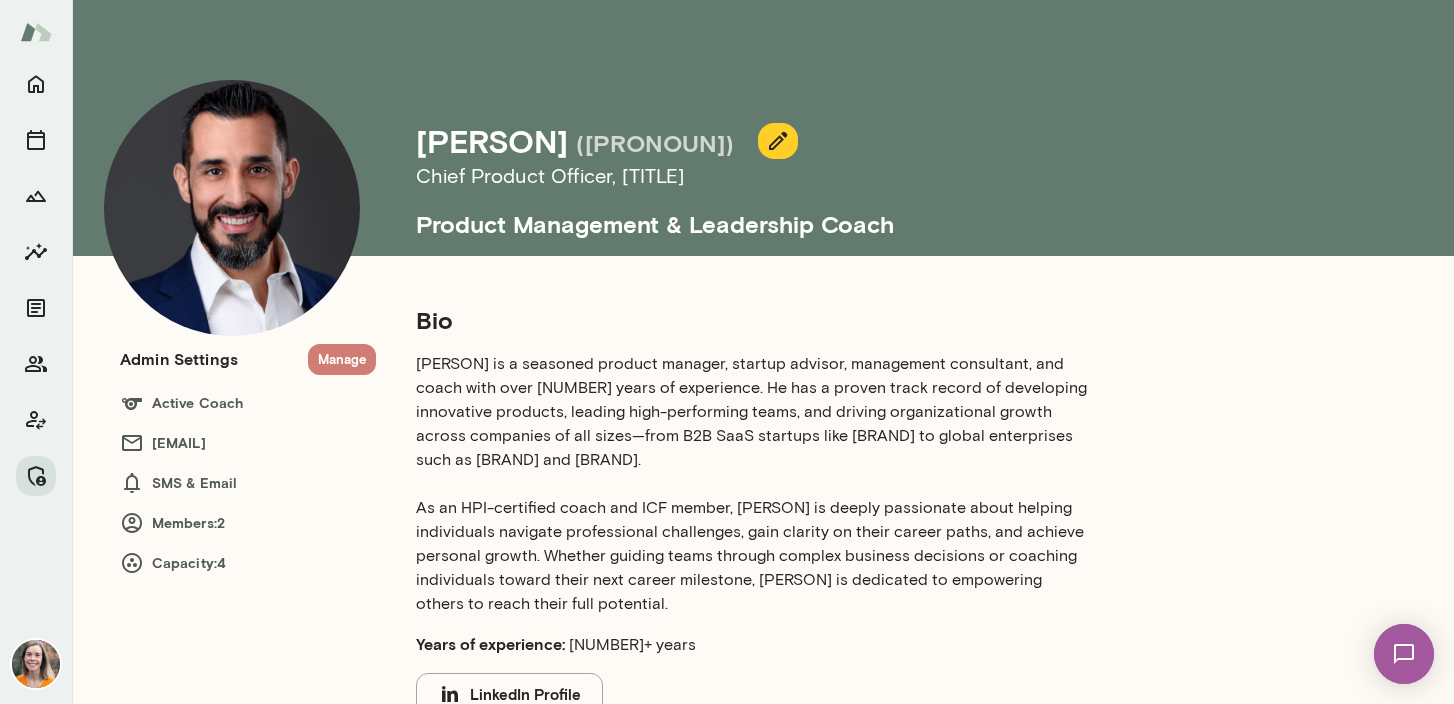click on "Manage" at bounding box center (342, 359) 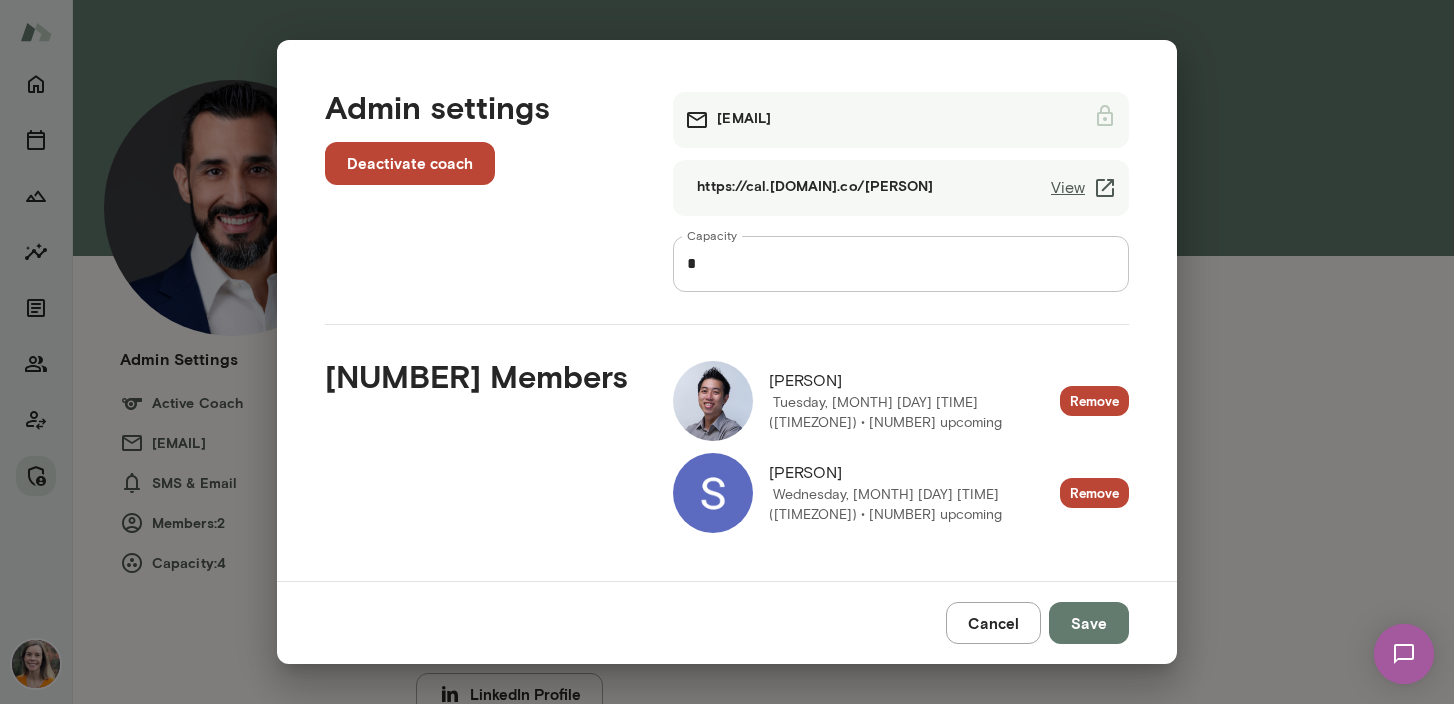click at bounding box center (713, 401) 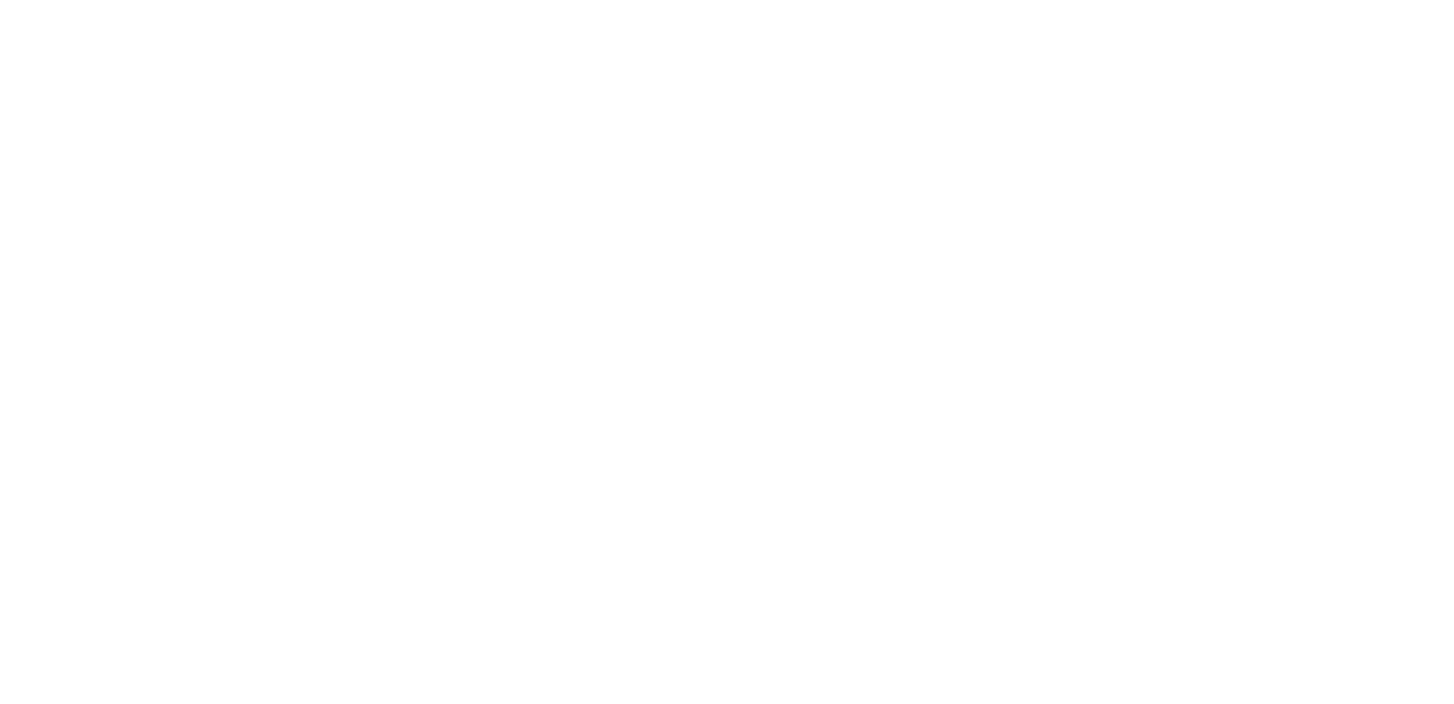 scroll, scrollTop: 0, scrollLeft: 0, axis: both 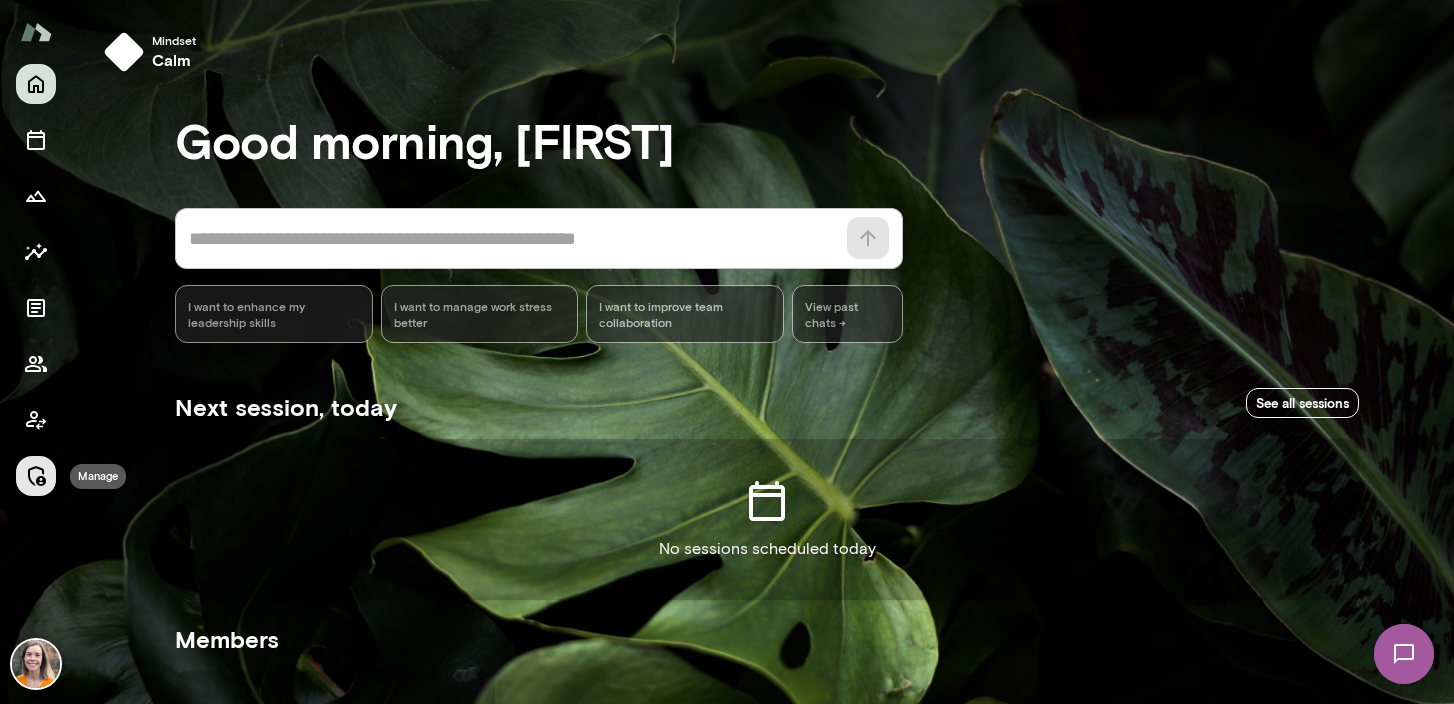 click at bounding box center [36, 476] 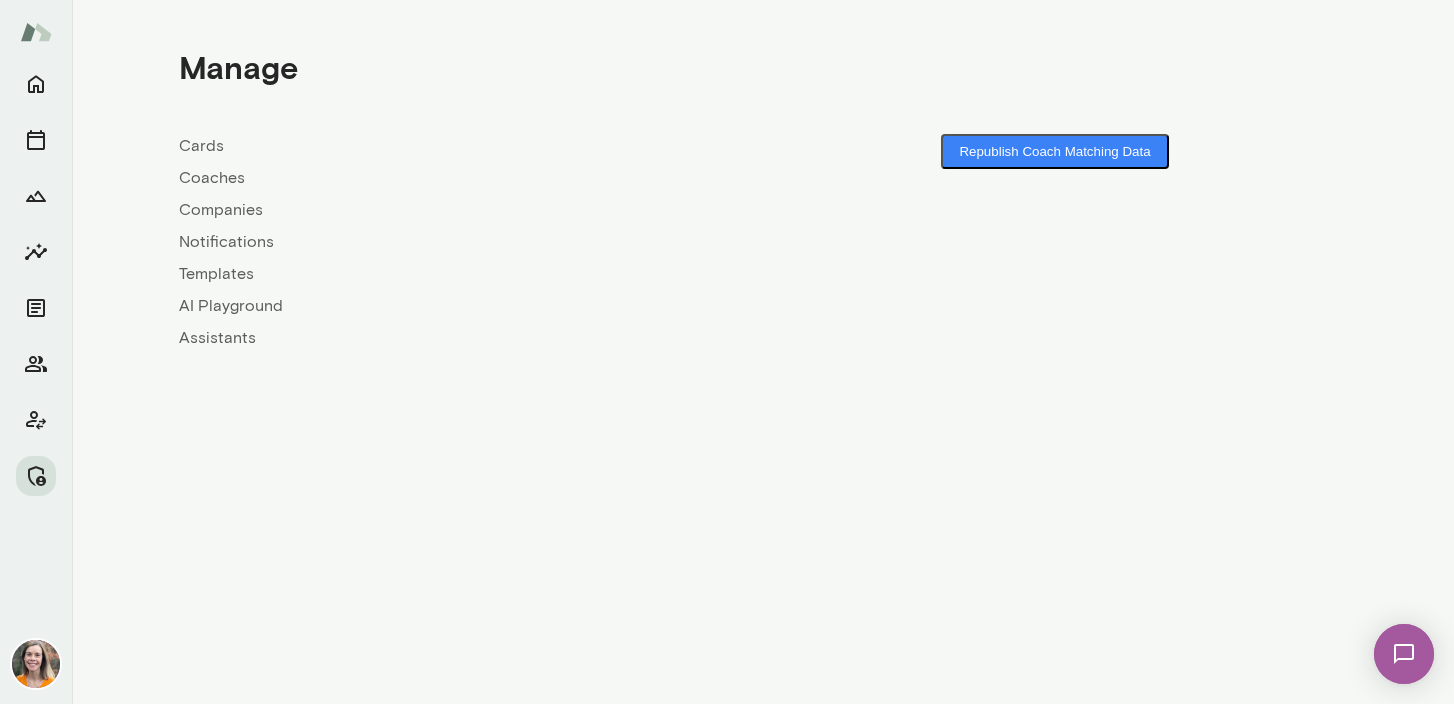 click on "Coaches" at bounding box center (471, 178) 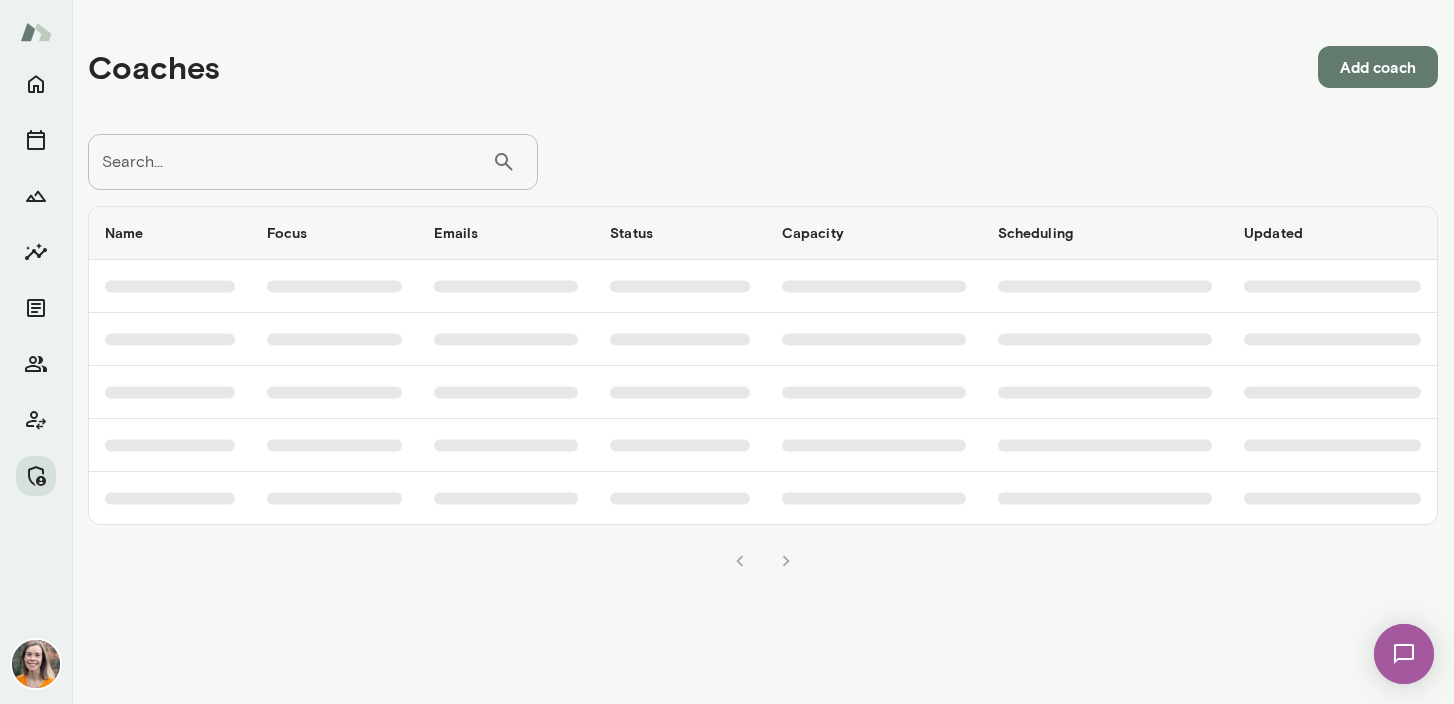click on "Search..." at bounding box center [290, 162] 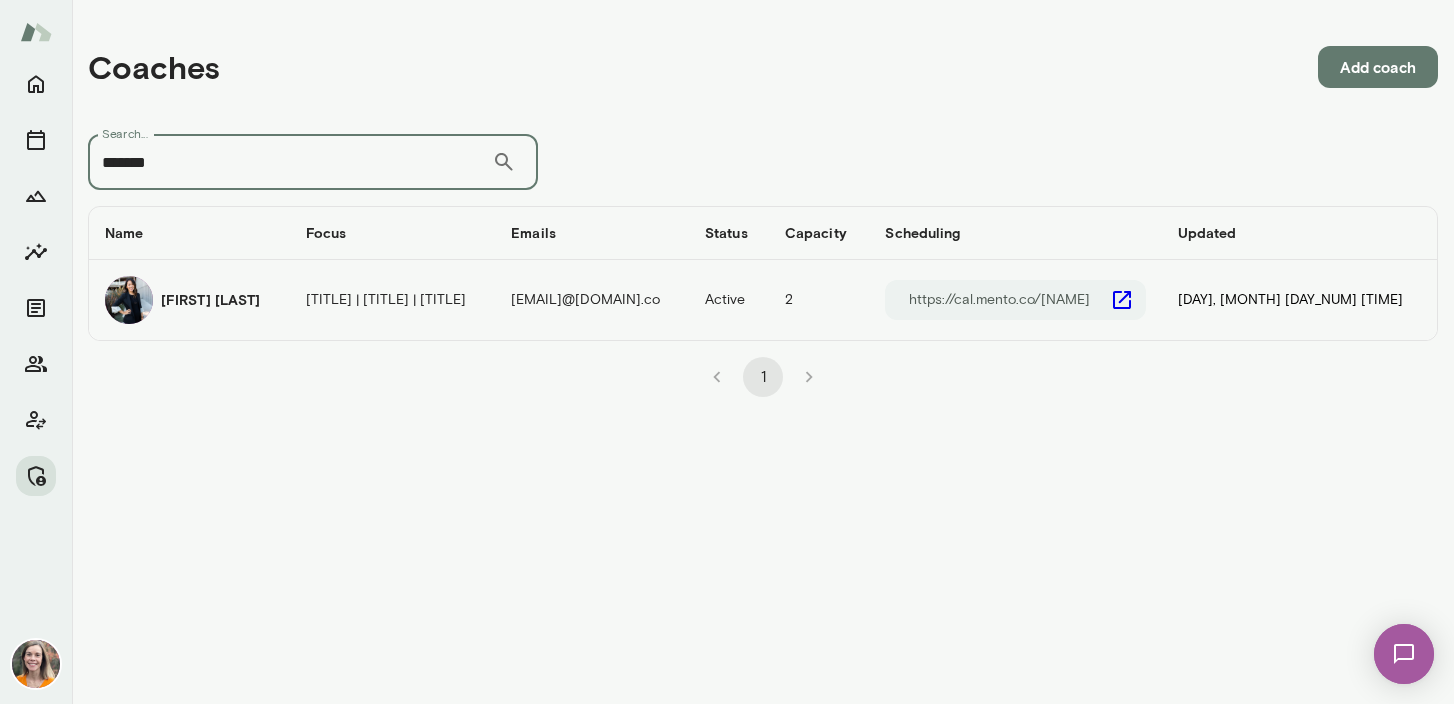 type on "*******" 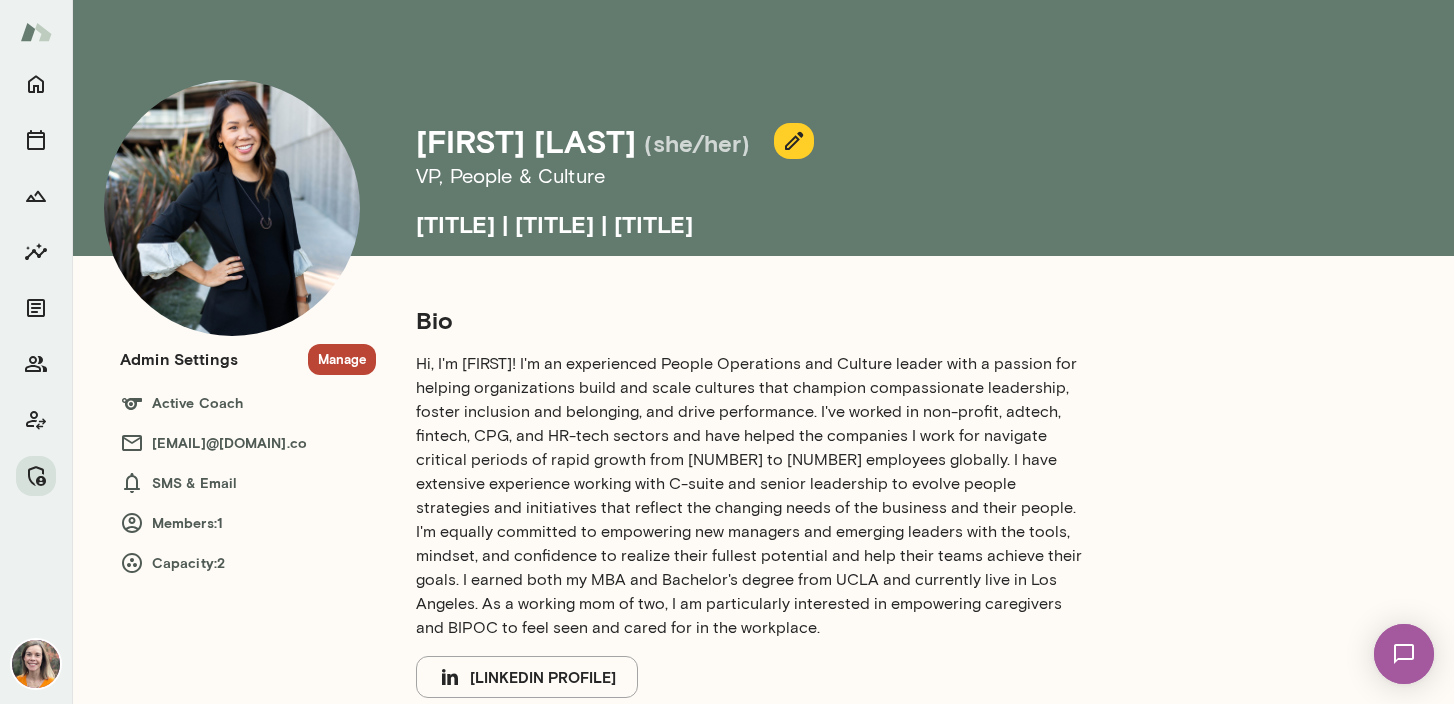 click on "Manage" at bounding box center [342, 359] 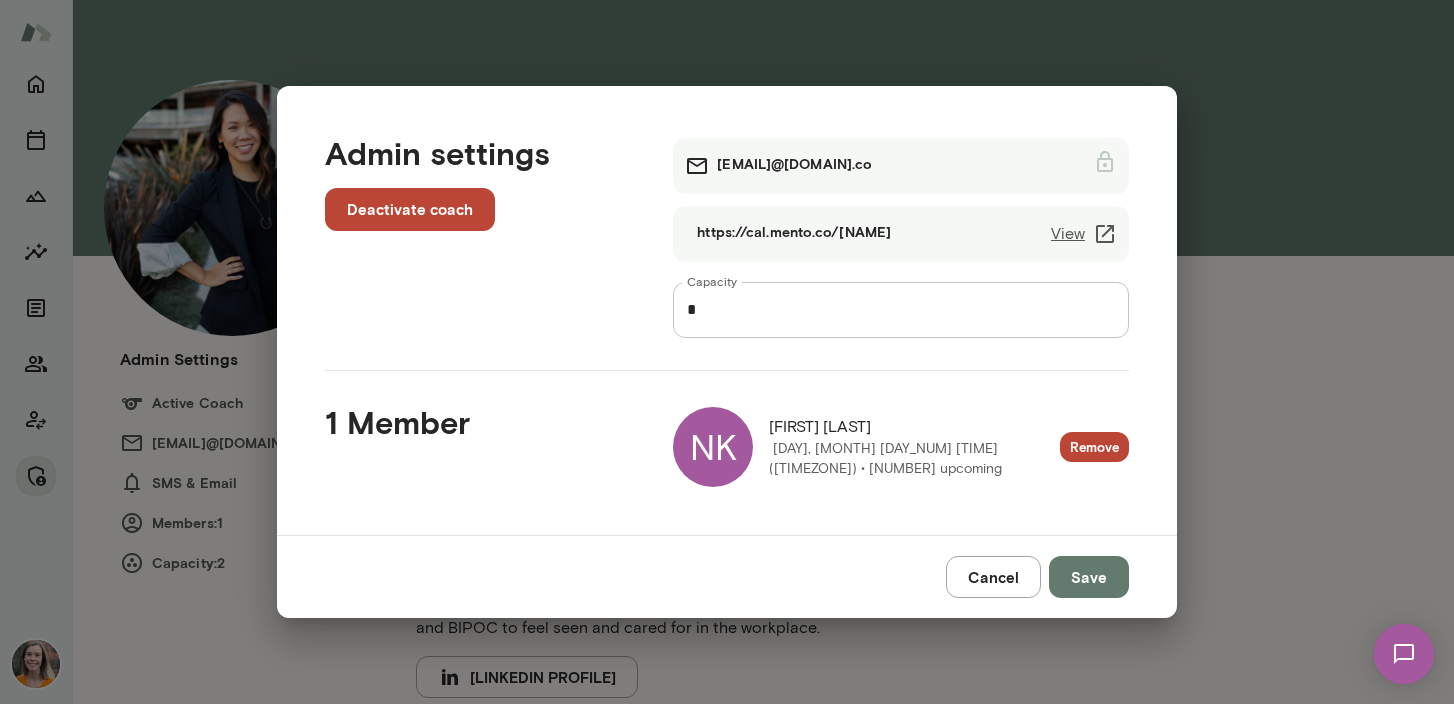 click on "Cancel" at bounding box center [993, 577] 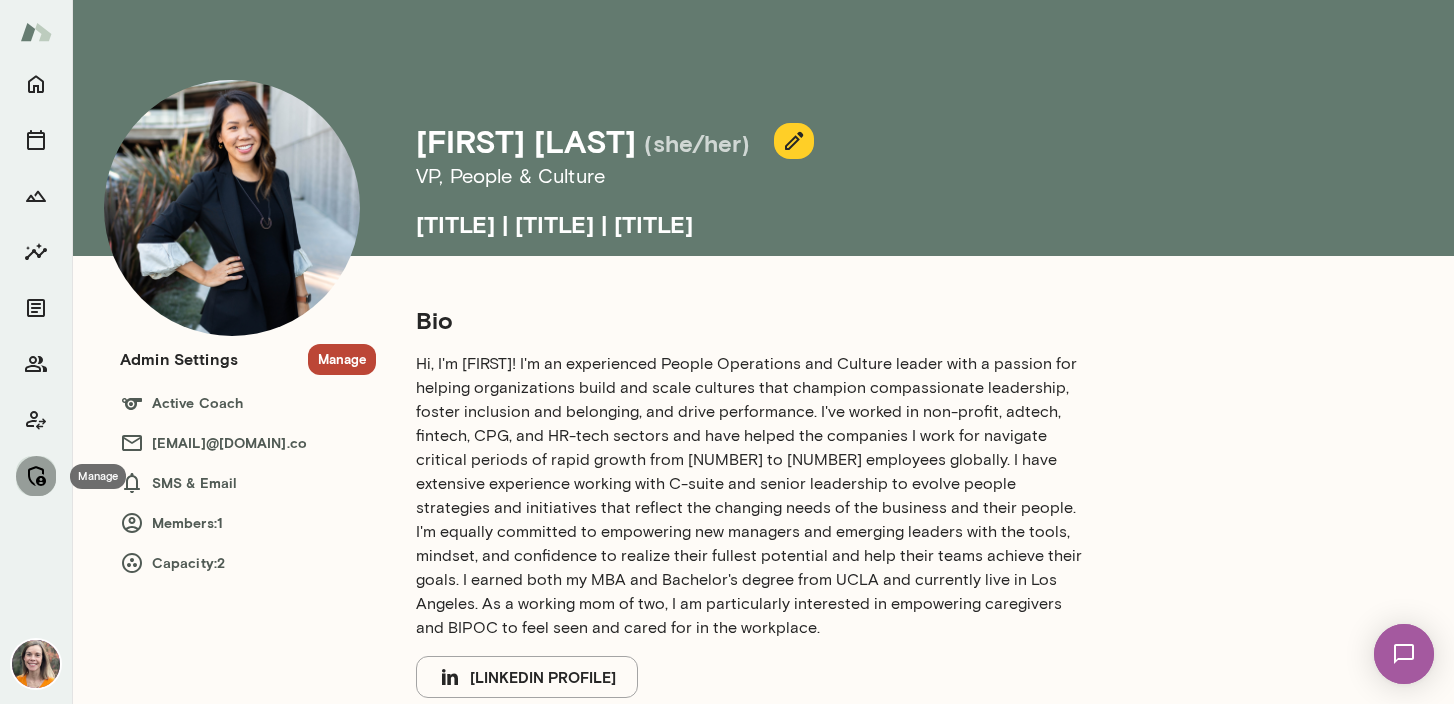 click at bounding box center (36, 476) 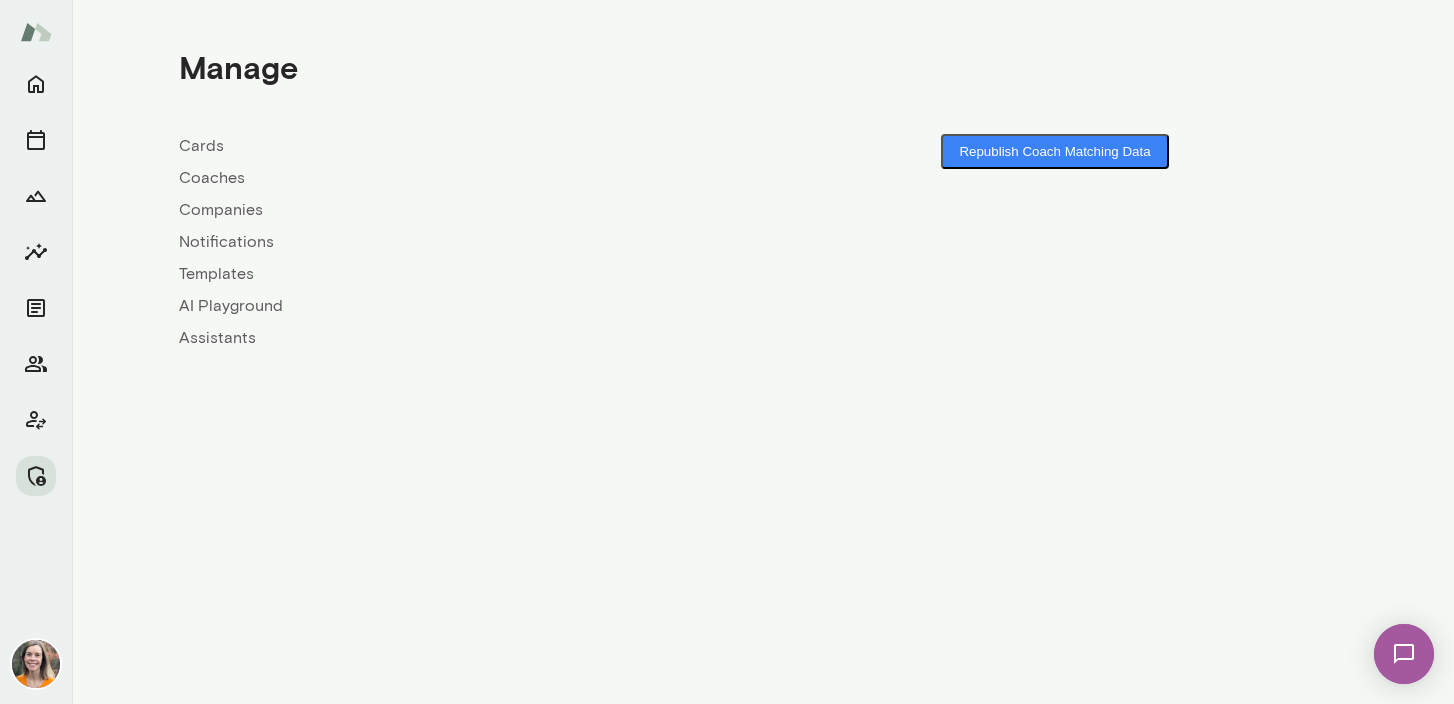 click on "Coaches" at bounding box center (471, 178) 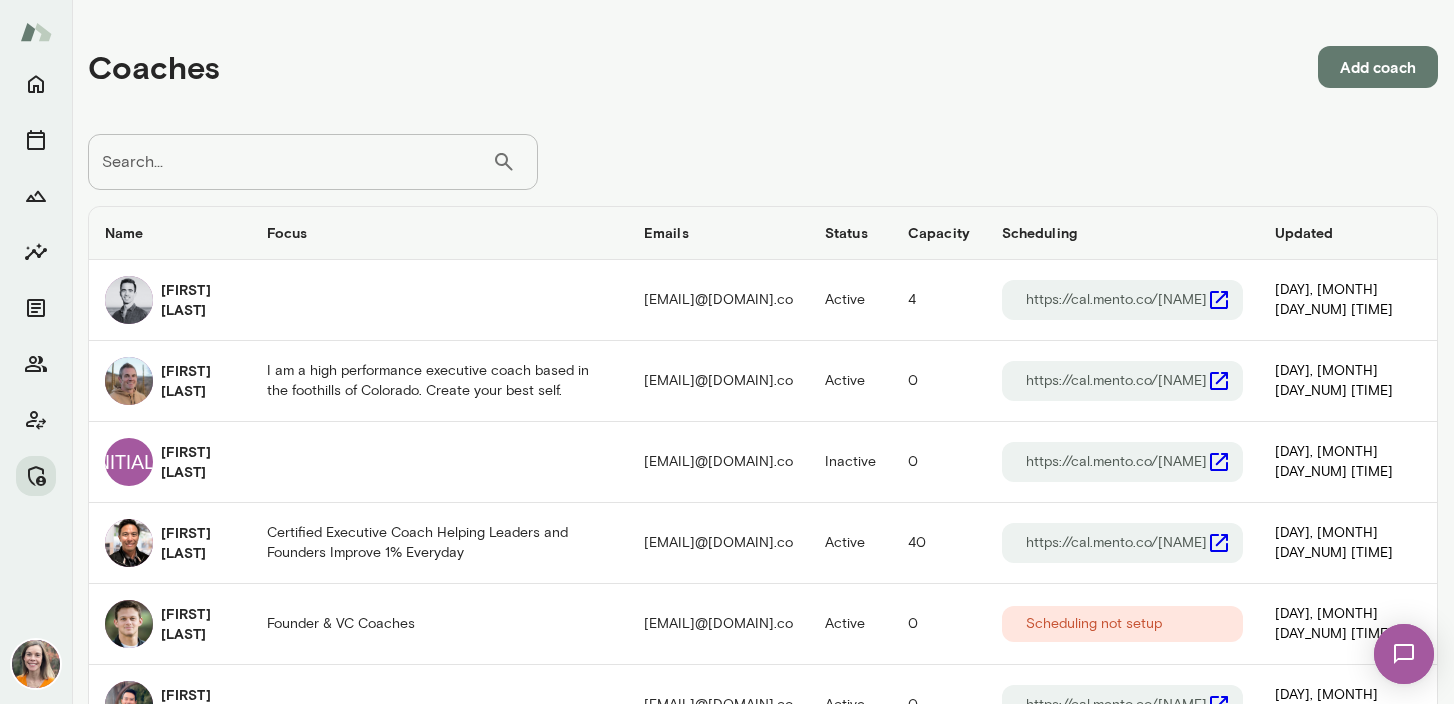 click on "Search..." at bounding box center [290, 162] 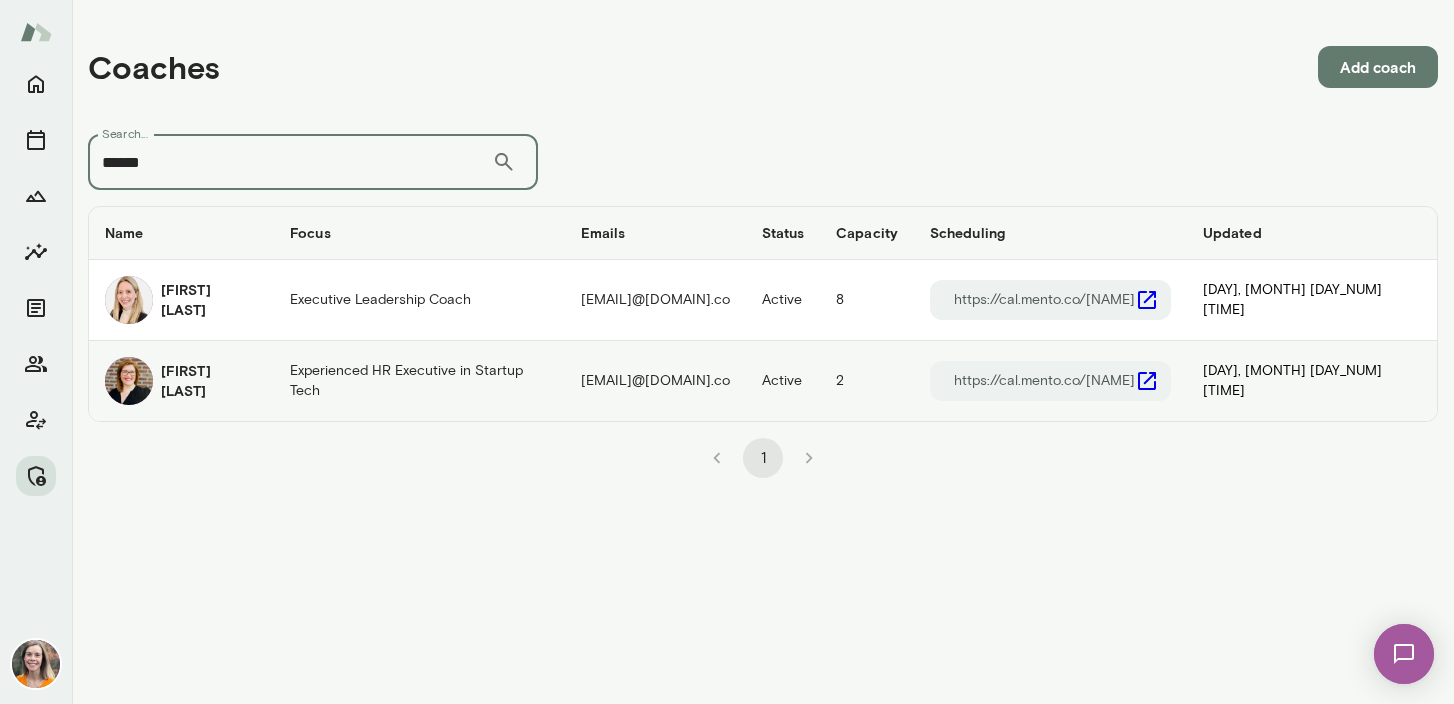 type on "******" 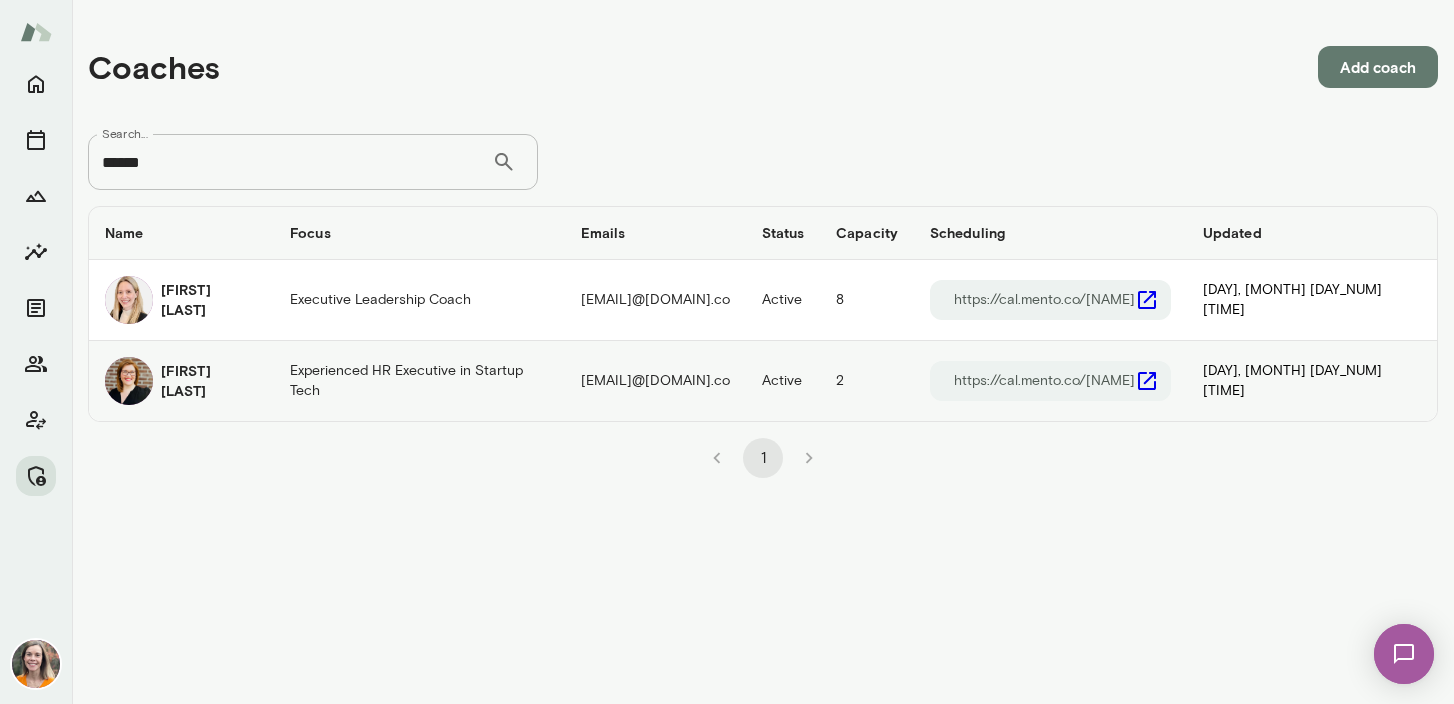 click on "[FIRST] [LAST]" at bounding box center [209, 300] 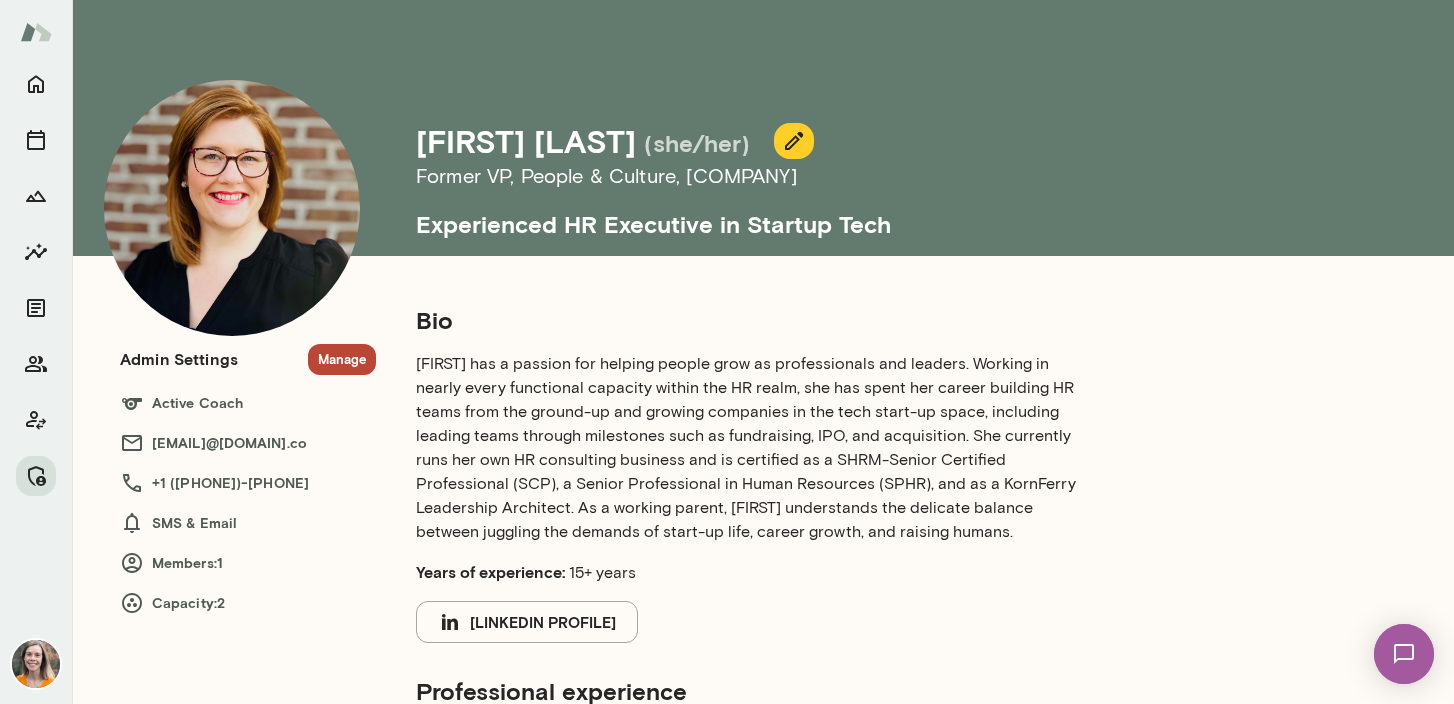 click on "Manage" at bounding box center [342, 359] 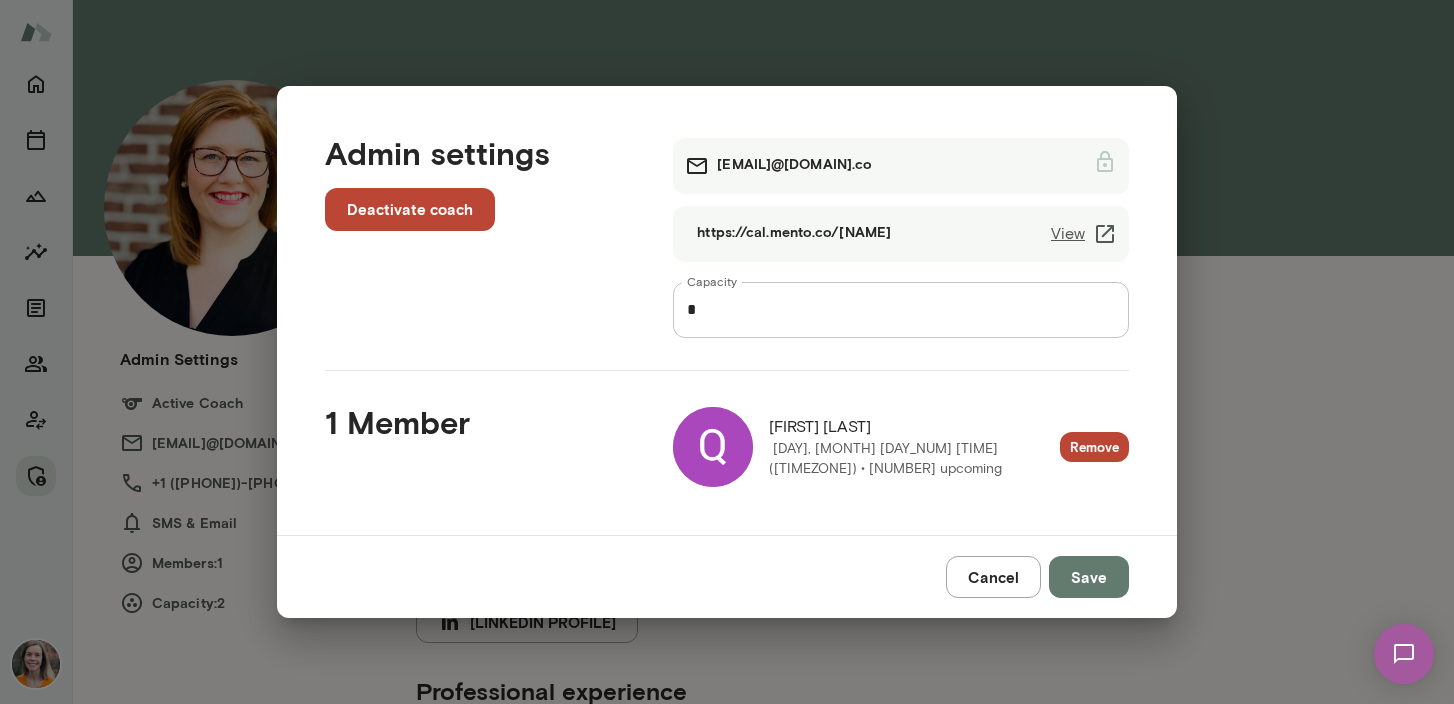 click on "Cancel" at bounding box center [993, 577] 